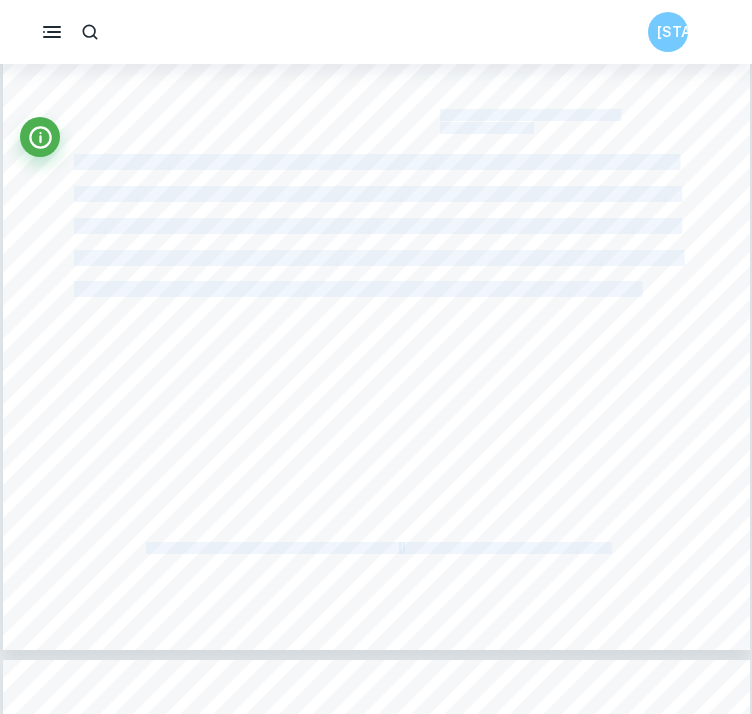 scroll, scrollTop: 9161, scrollLeft: 0, axis: vertical 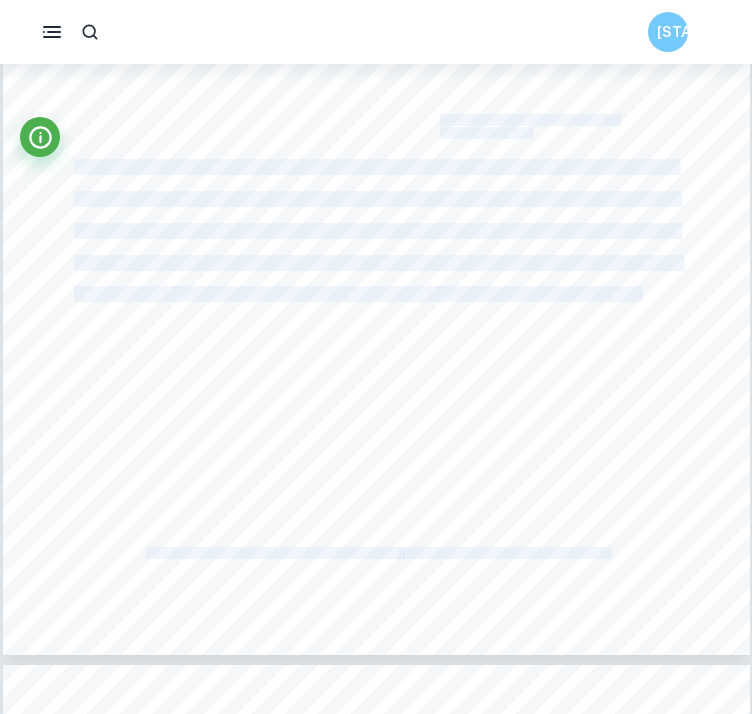 click on "( <Iodine Test - German Brewing and More=)" at bounding box center (506, 553) 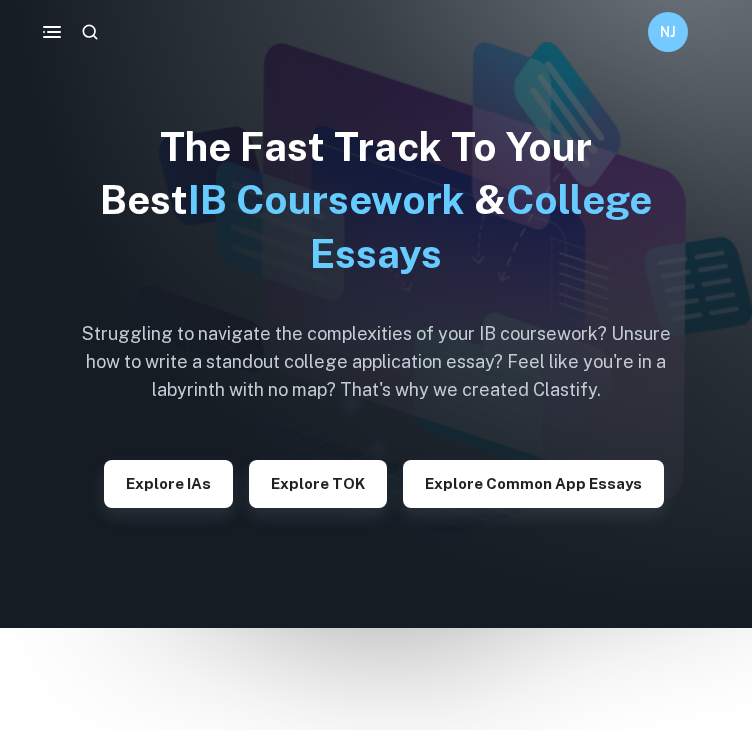 scroll, scrollTop: 0, scrollLeft: 0, axis: both 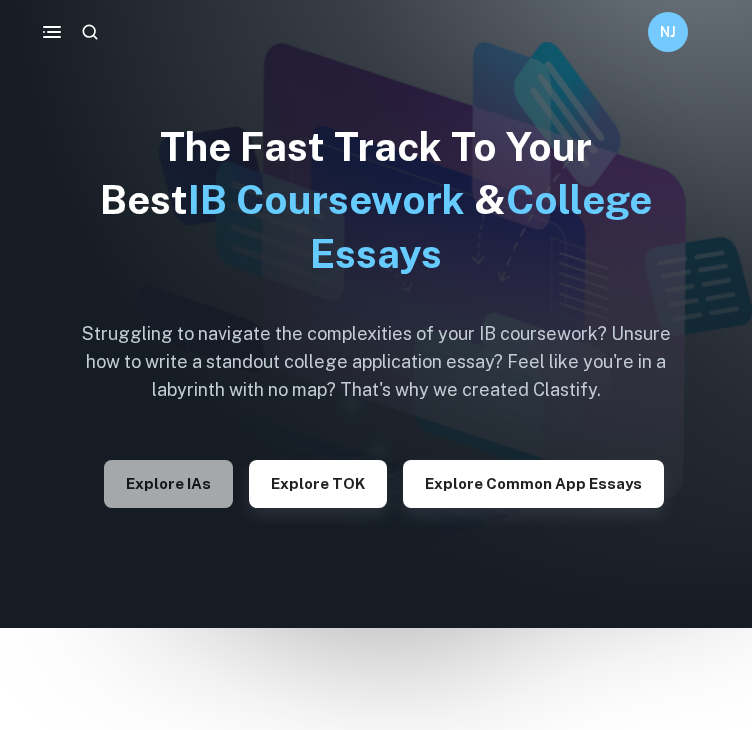 click on "Explore IAs" at bounding box center (168, 484) 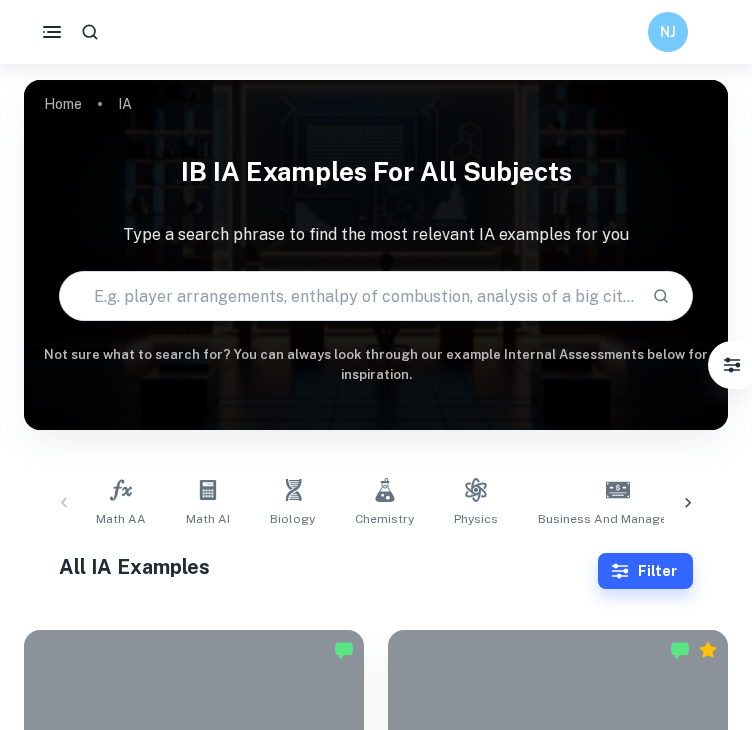 click at bounding box center [348, 296] 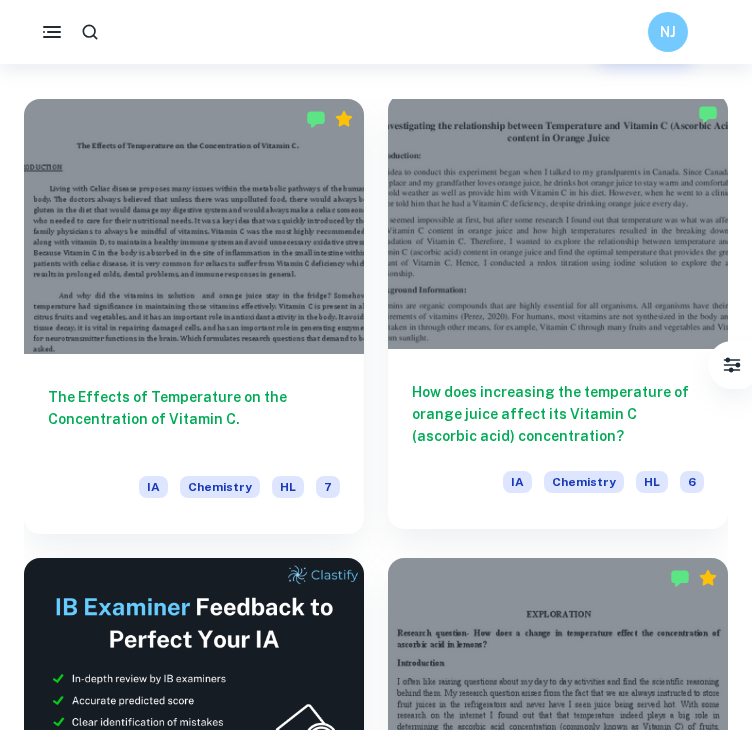 scroll, scrollTop: 530, scrollLeft: 0, axis: vertical 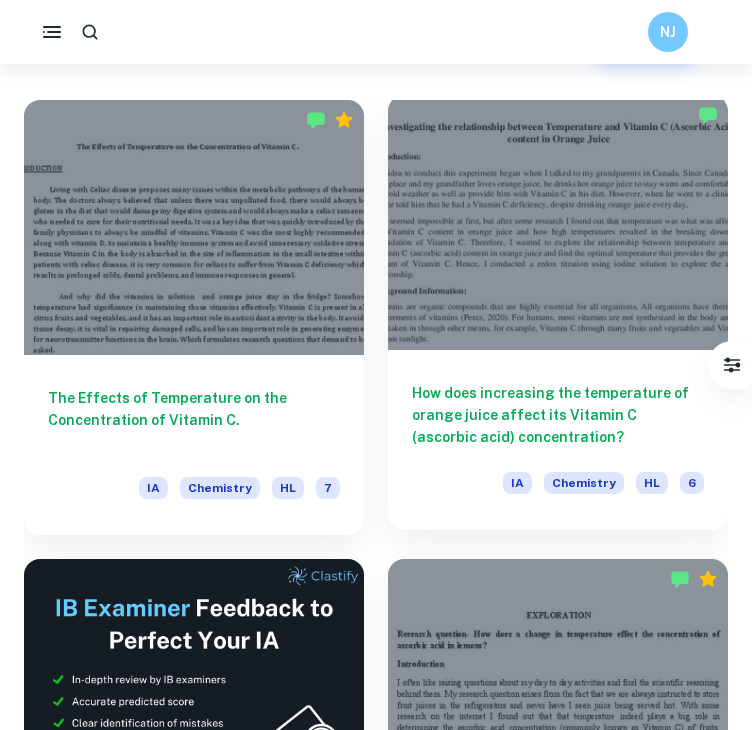 click at bounding box center (558, 222) 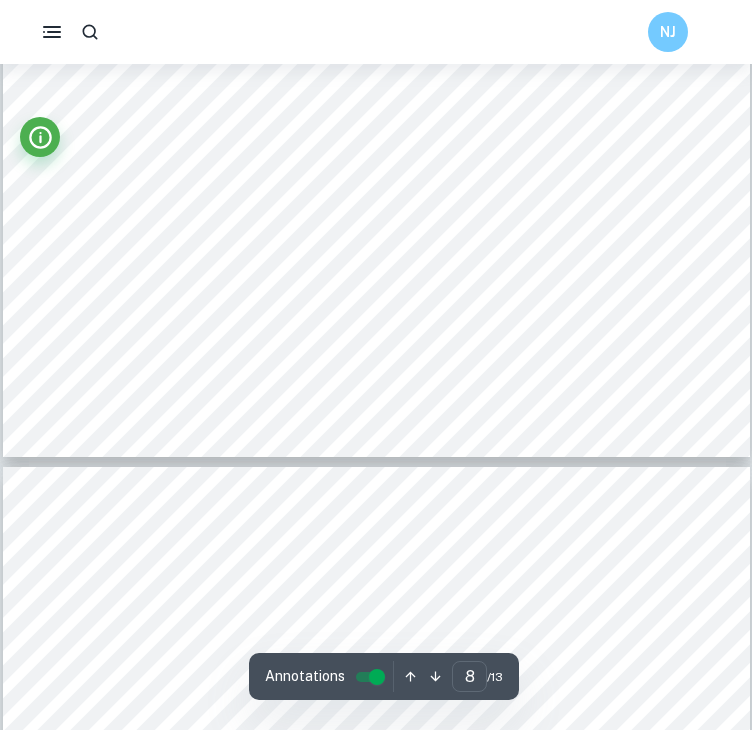 scroll, scrollTop: 8266, scrollLeft: 0, axis: vertical 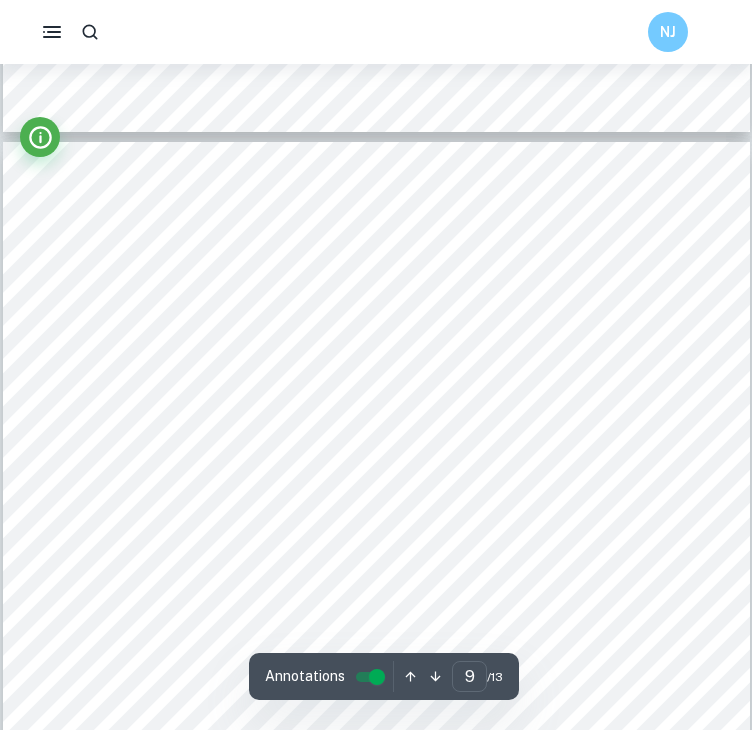 drag, startPoint x: 604, startPoint y: 410, endPoint x: 440, endPoint y: 384, distance: 166.04819 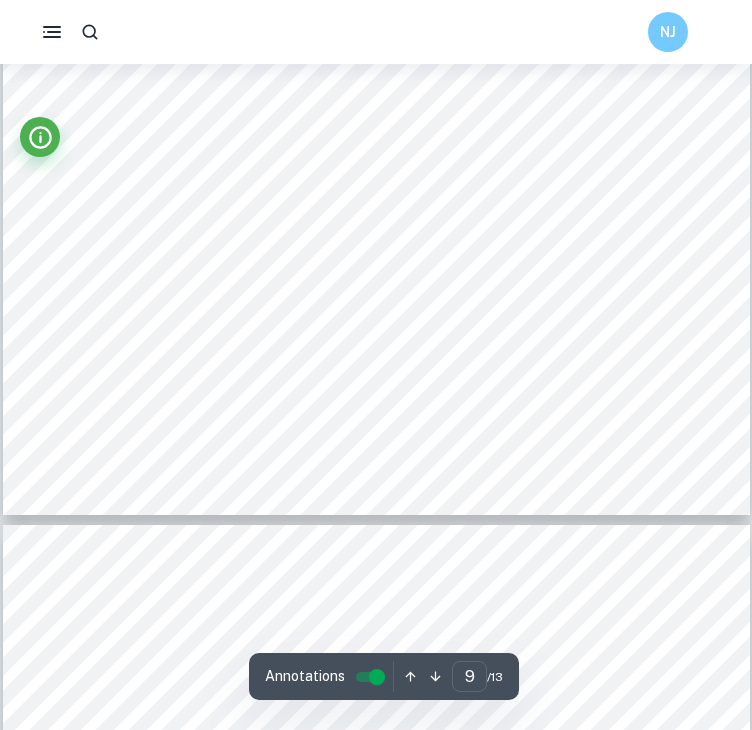 scroll, scrollTop: 9276, scrollLeft: 0, axis: vertical 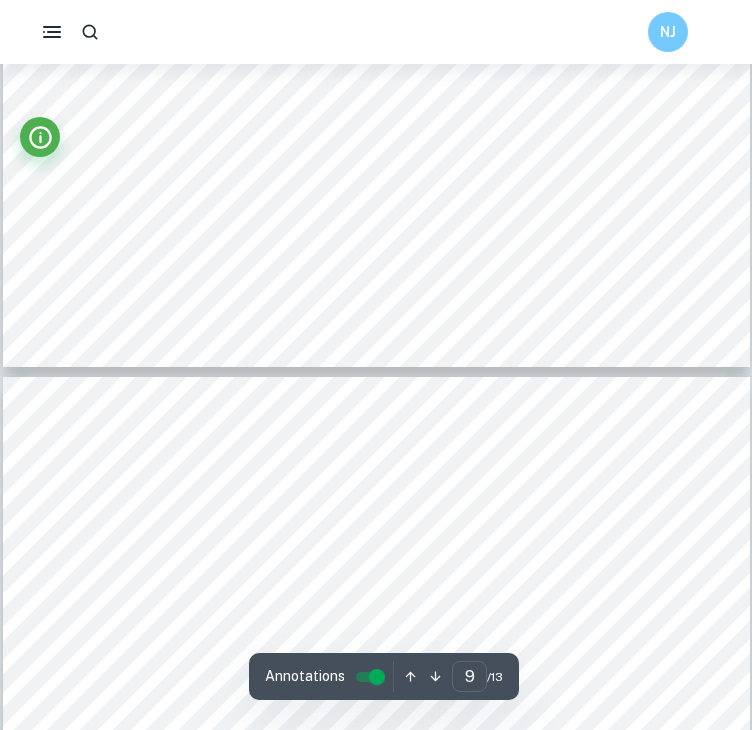 type on "8" 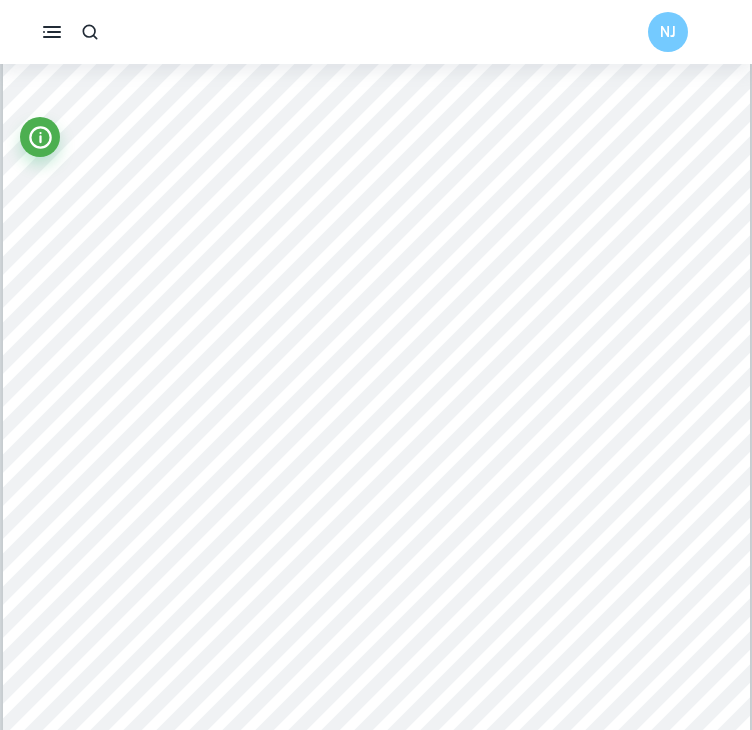 scroll, scrollTop: 7872, scrollLeft: 0, axis: vertical 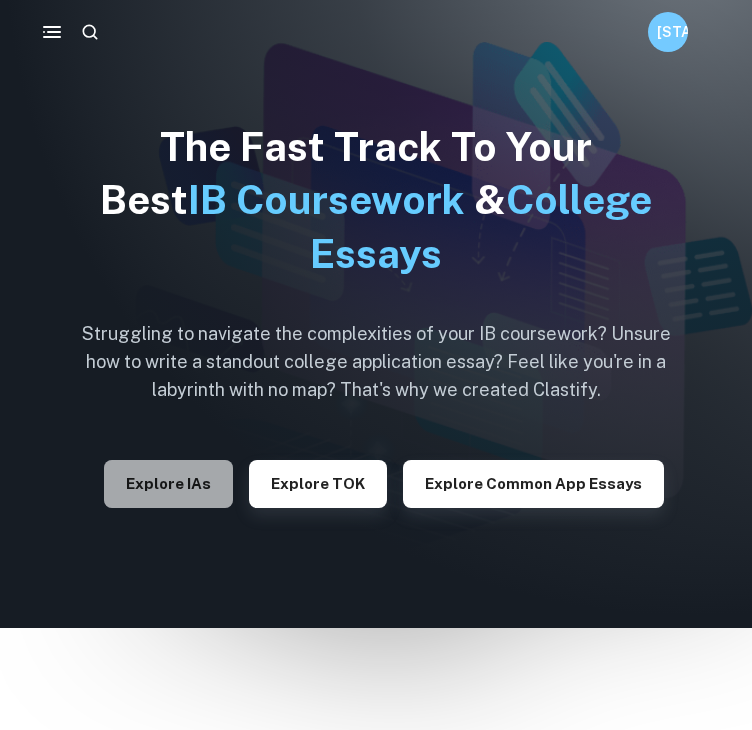 click on "Explore IAs" at bounding box center (168, 484) 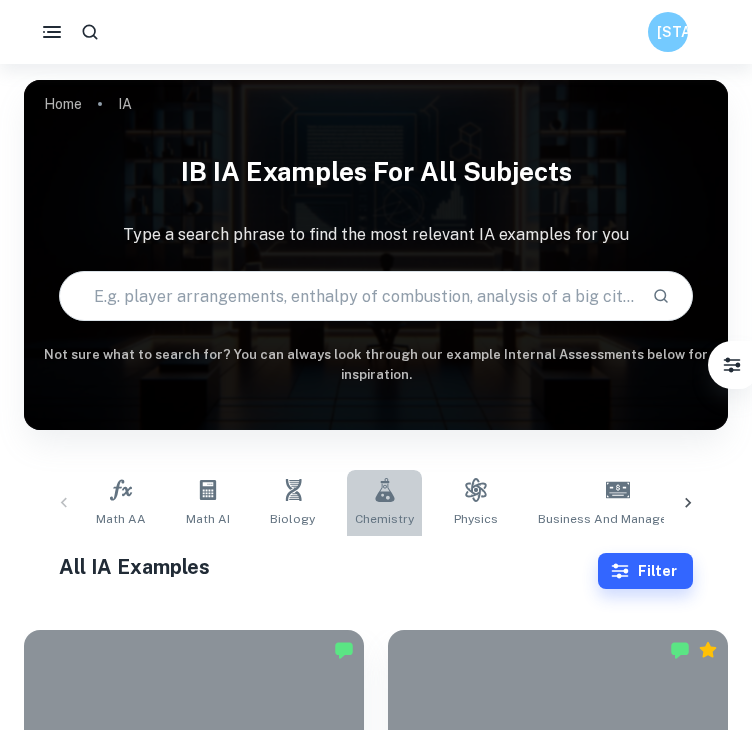 click 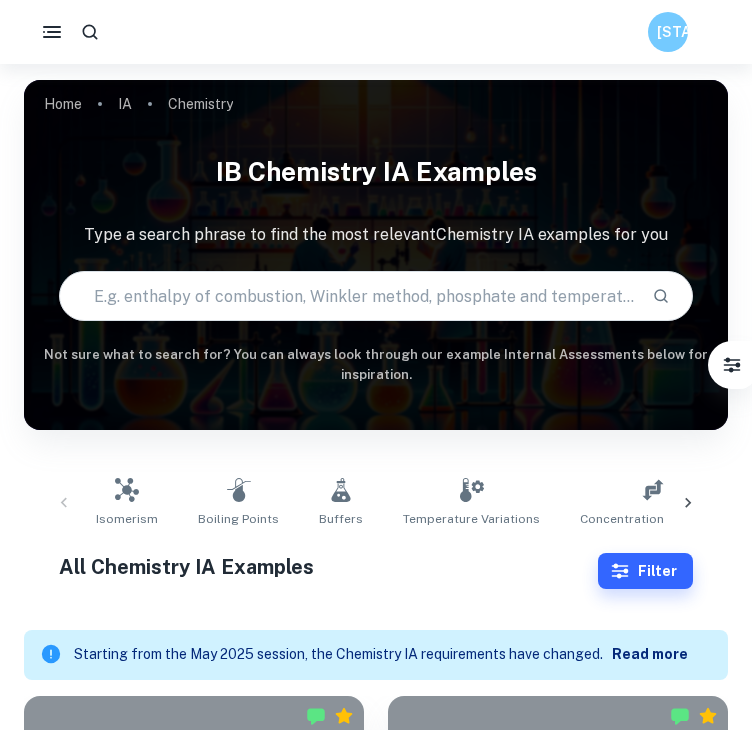 click at bounding box center (348, 296) 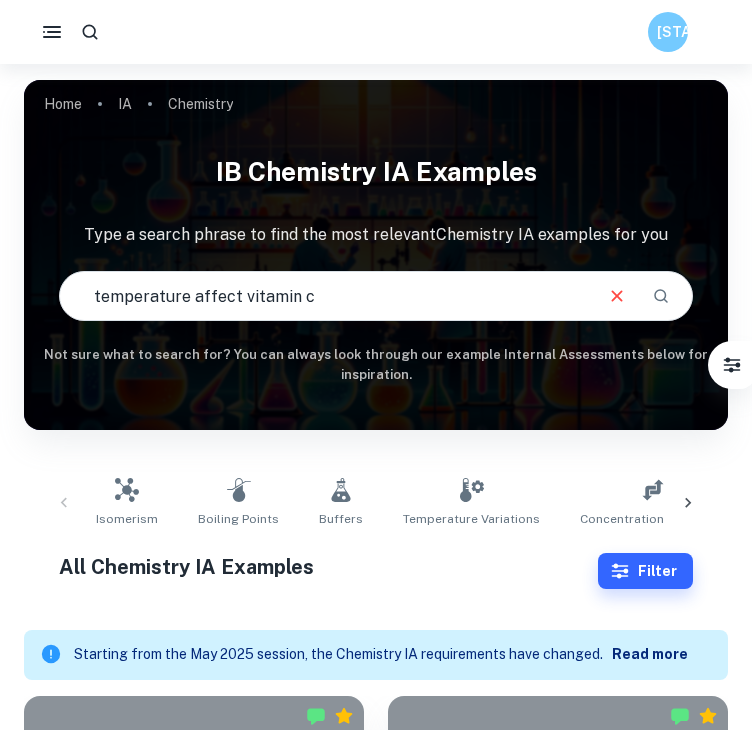 type on "temperature affect vitamin c" 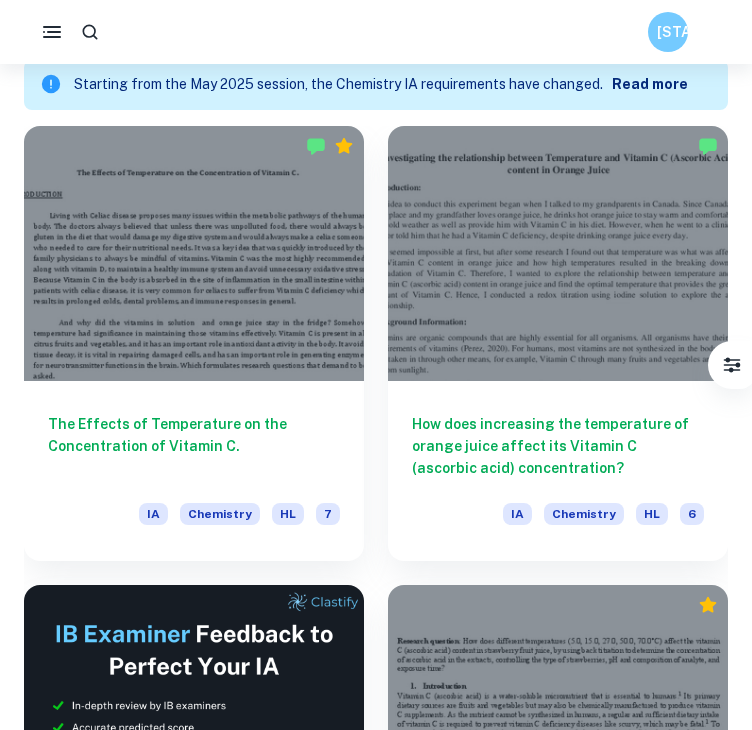 scroll, scrollTop: 571, scrollLeft: 0, axis: vertical 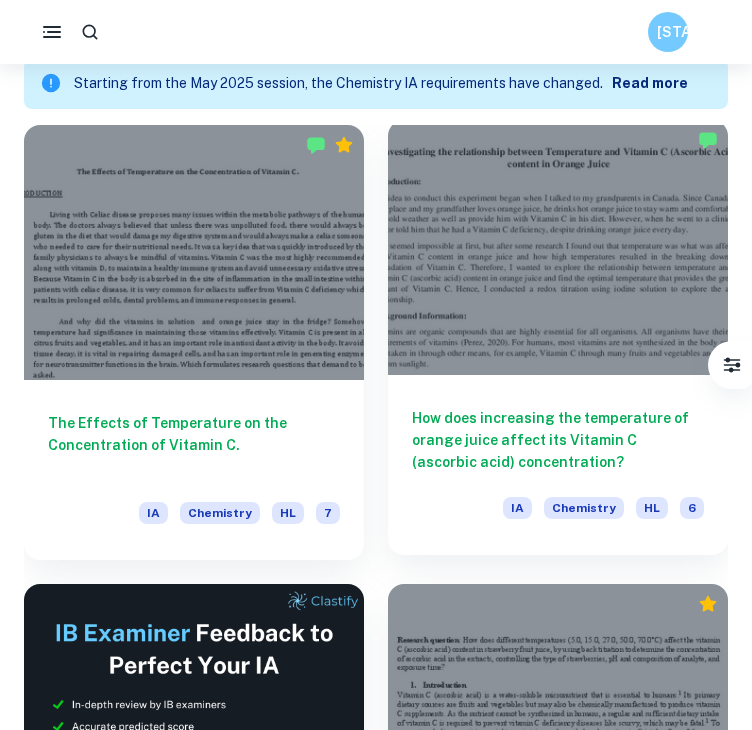 click at bounding box center [558, 247] 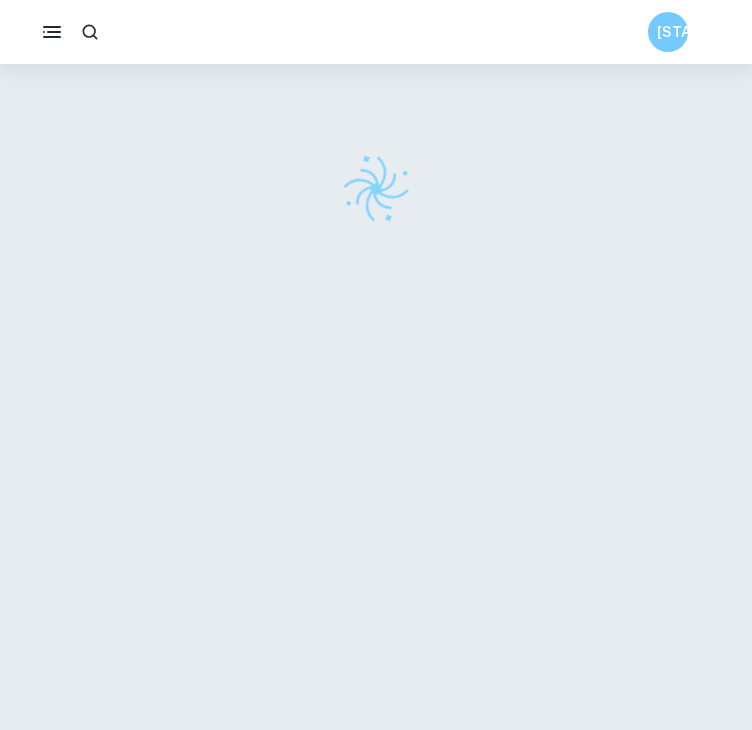 scroll, scrollTop: 64, scrollLeft: 0, axis: vertical 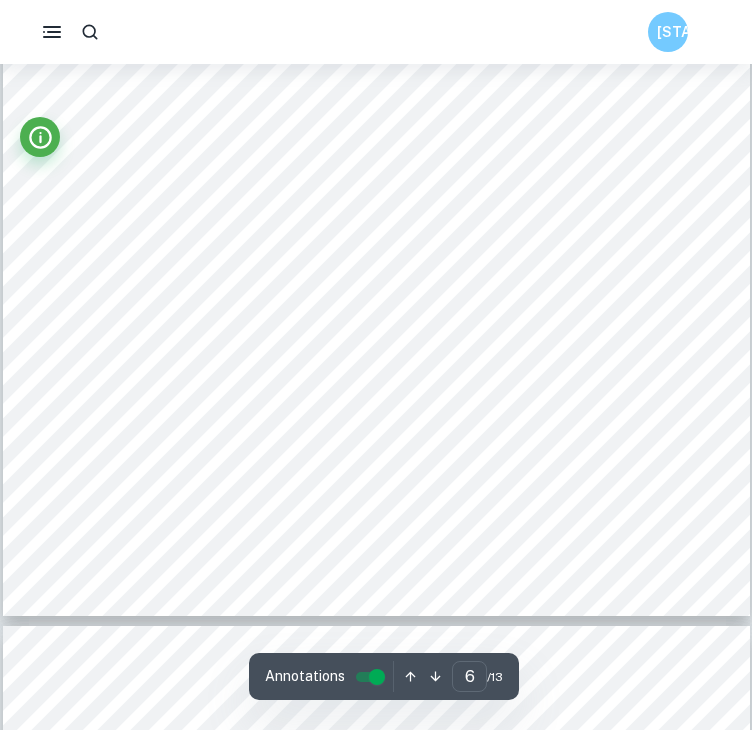 type on "7" 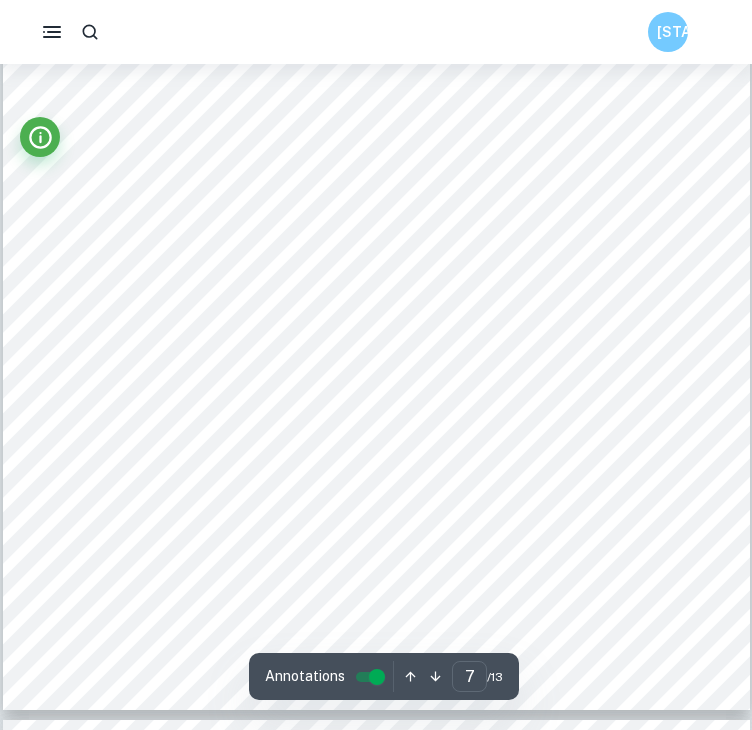 scroll, scrollTop: 7032, scrollLeft: 0, axis: vertical 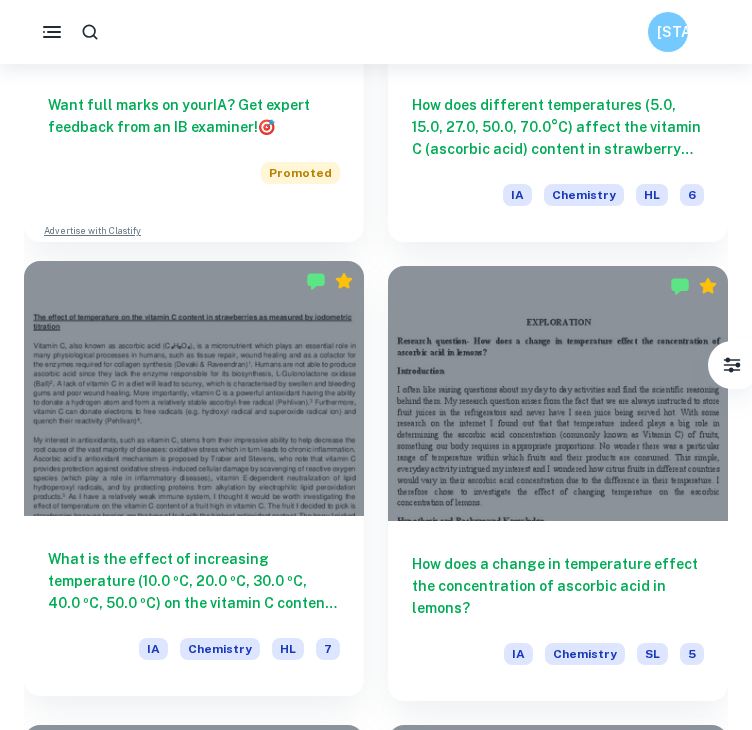 click at bounding box center [194, 388] 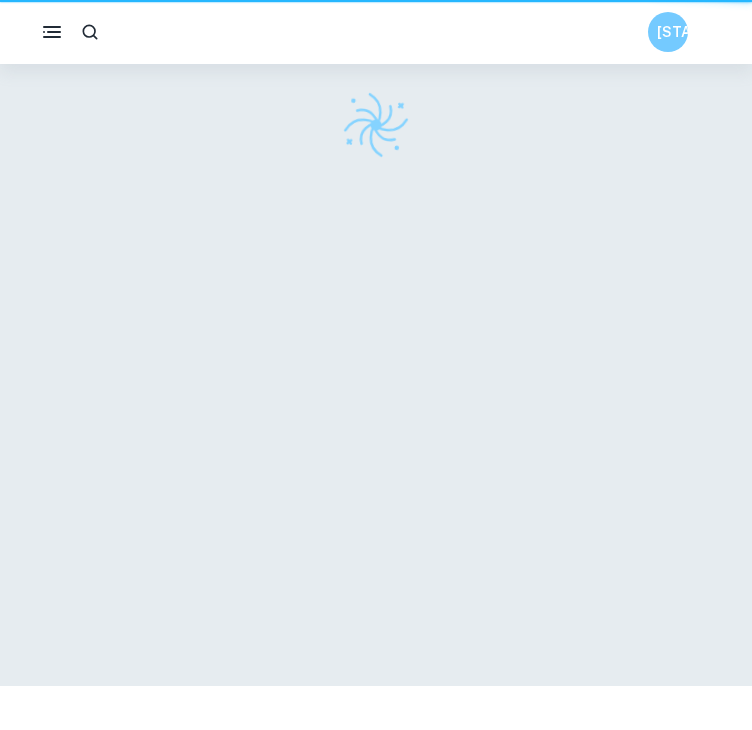 scroll, scrollTop: 0, scrollLeft: 0, axis: both 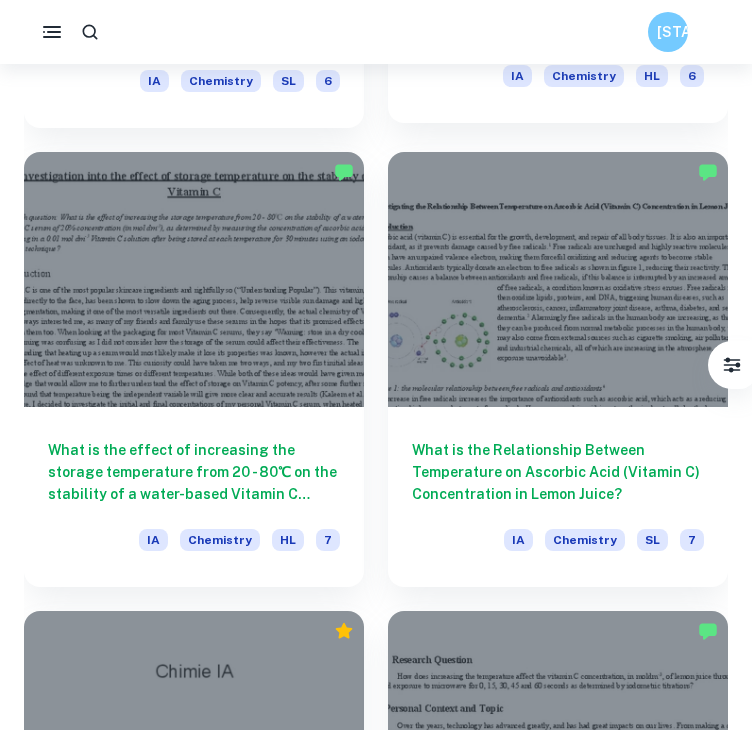 click at bounding box center [558, 279] 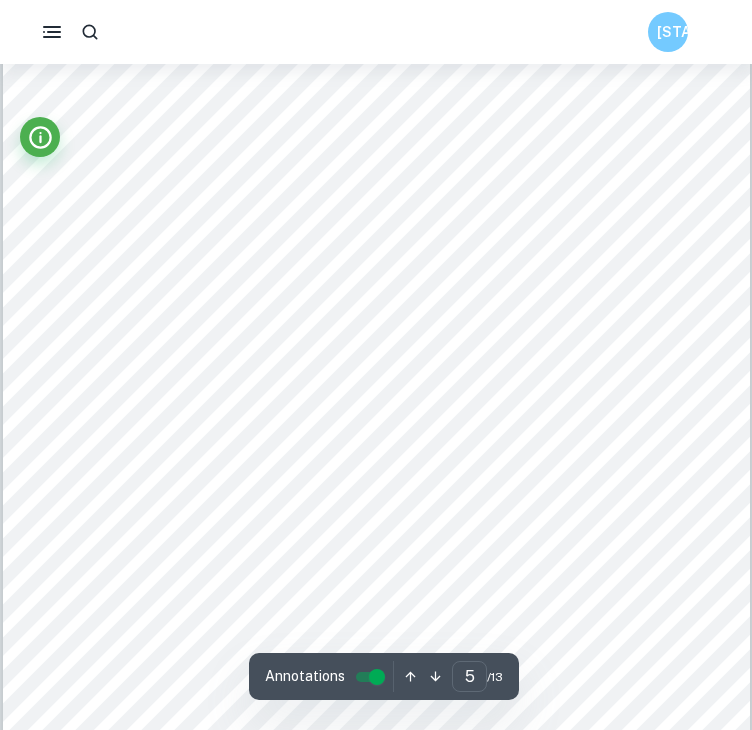 scroll, scrollTop: 4232, scrollLeft: 0, axis: vertical 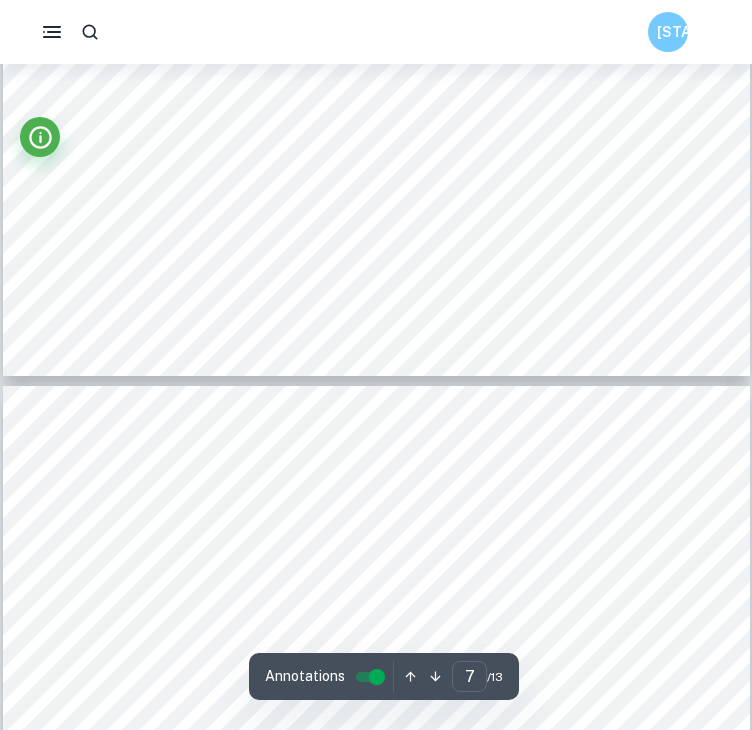 type on "8" 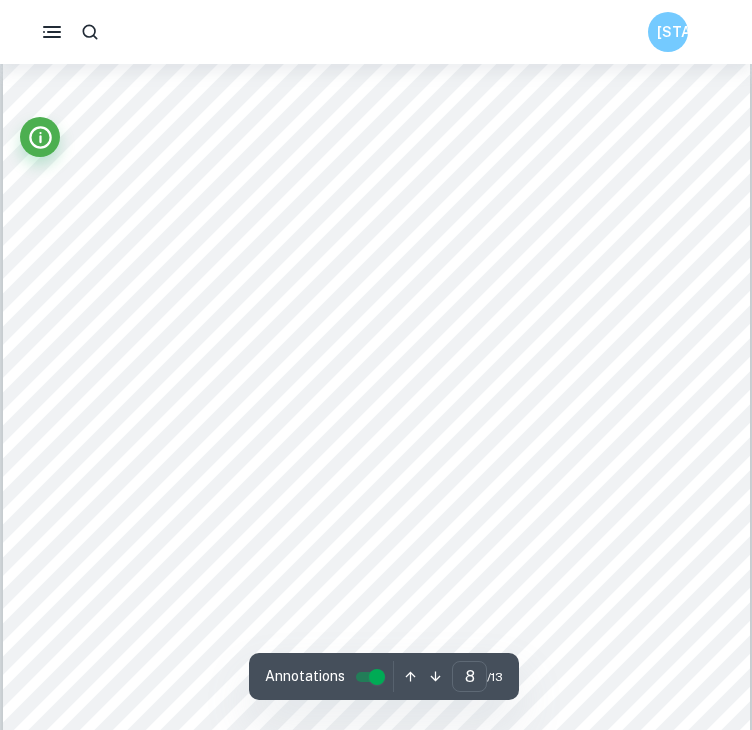 scroll, scrollTop: 6938, scrollLeft: 0, axis: vertical 